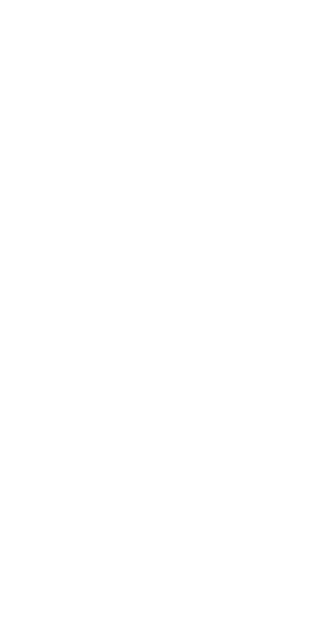 scroll, scrollTop: 0, scrollLeft: 0, axis: both 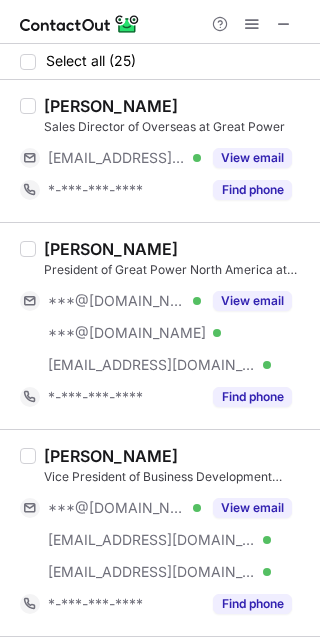 click at bounding box center [160, 22] 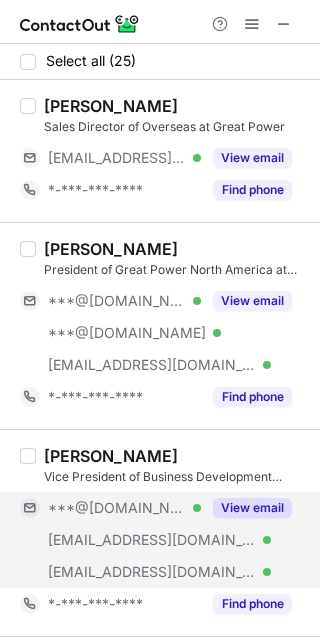 click on "View email" at bounding box center (252, 508) 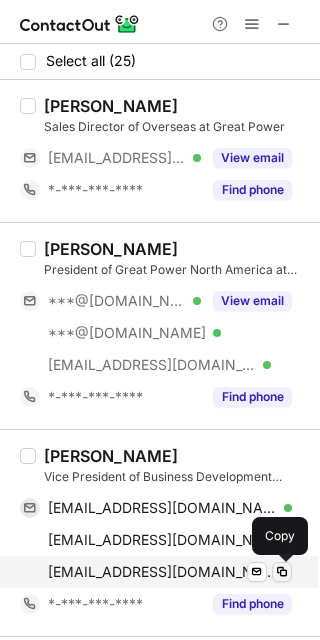 click at bounding box center [282, 572] 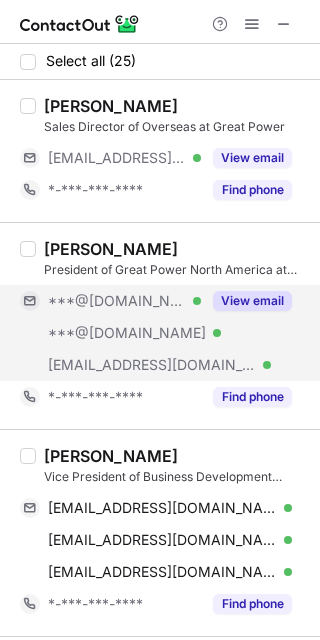 click on "View email" at bounding box center (252, 301) 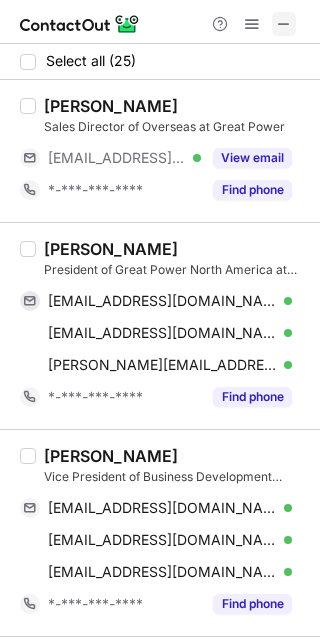 click at bounding box center [284, 24] 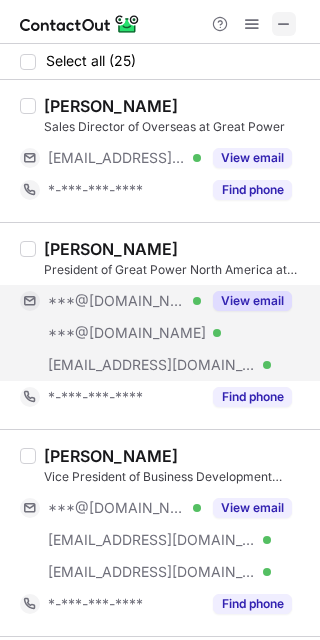 click at bounding box center (284, 24) 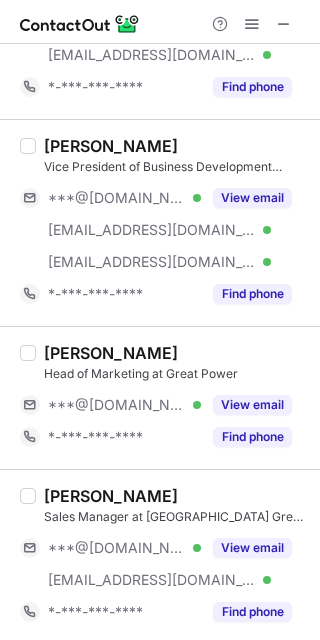 scroll, scrollTop: 500, scrollLeft: 0, axis: vertical 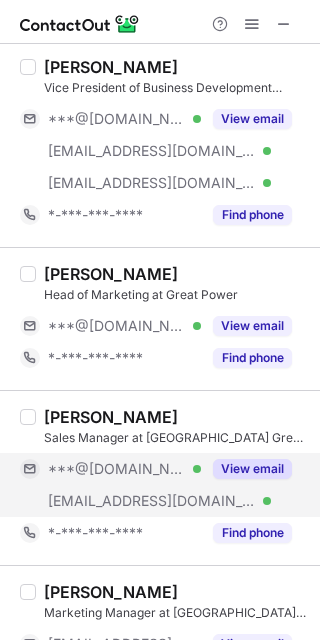 click on "View email" at bounding box center [252, 469] 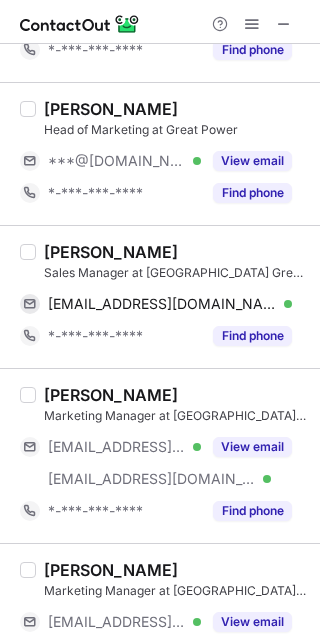 scroll, scrollTop: 700, scrollLeft: 0, axis: vertical 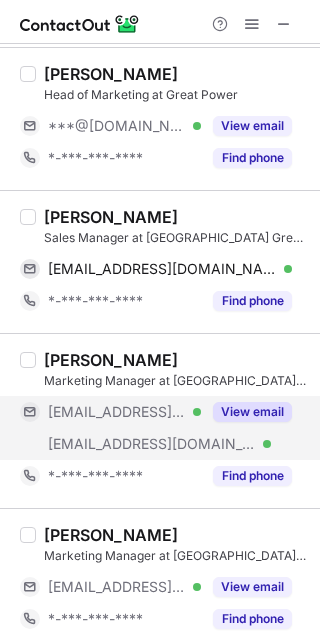 click on "View email" at bounding box center [252, 412] 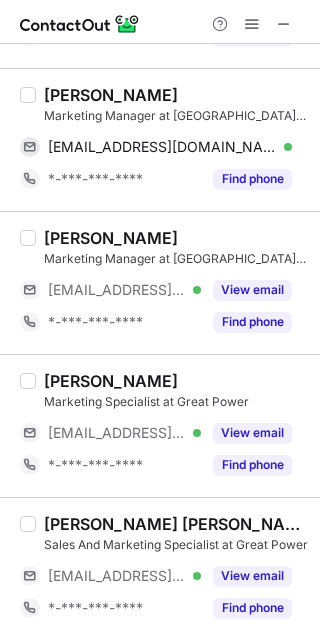 scroll, scrollTop: 965, scrollLeft: 0, axis: vertical 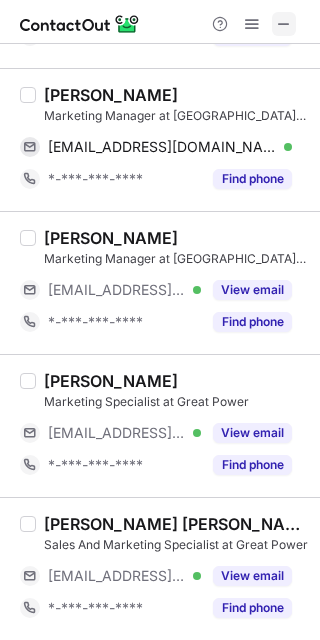 click at bounding box center [284, 24] 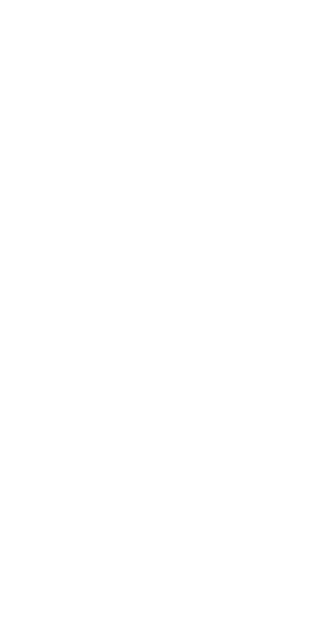 scroll, scrollTop: 0, scrollLeft: 0, axis: both 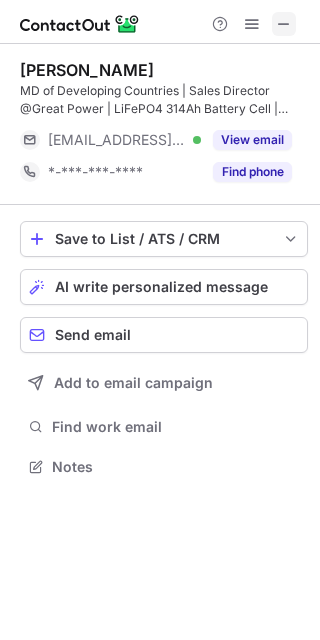 click at bounding box center [284, 24] 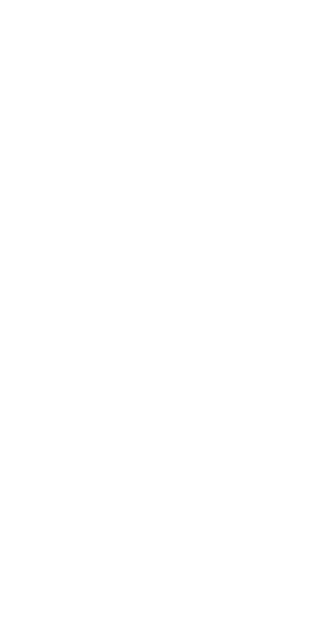 scroll, scrollTop: 0, scrollLeft: 0, axis: both 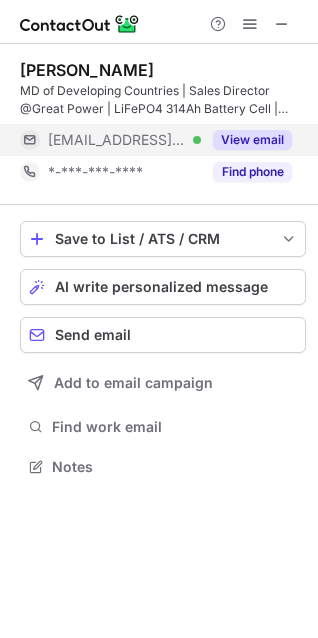 click on "View email" at bounding box center [252, 140] 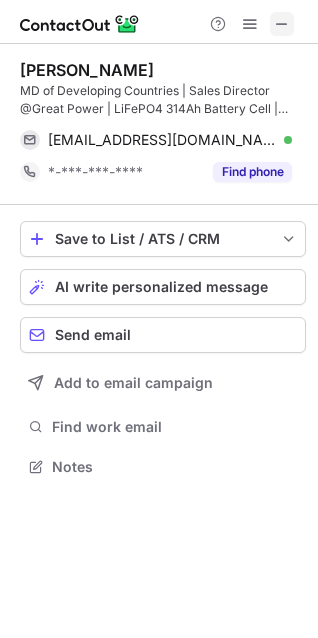 click at bounding box center [282, 24] 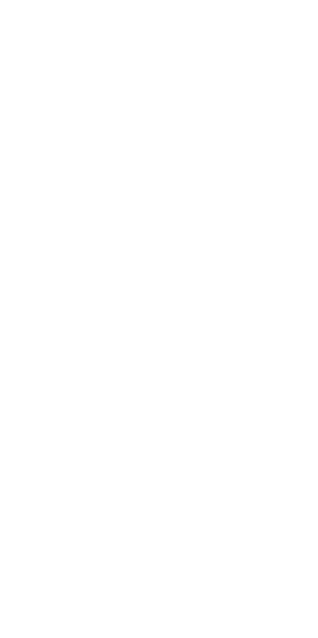 scroll, scrollTop: 0, scrollLeft: 0, axis: both 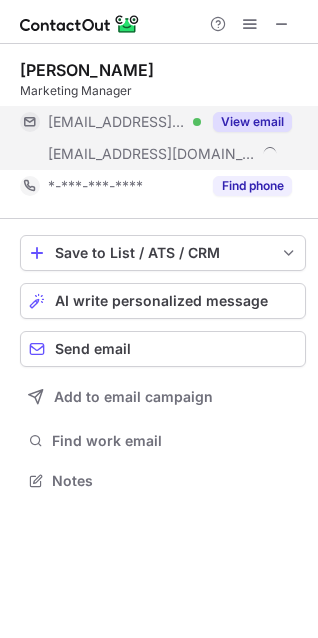 click on "View email" at bounding box center (252, 122) 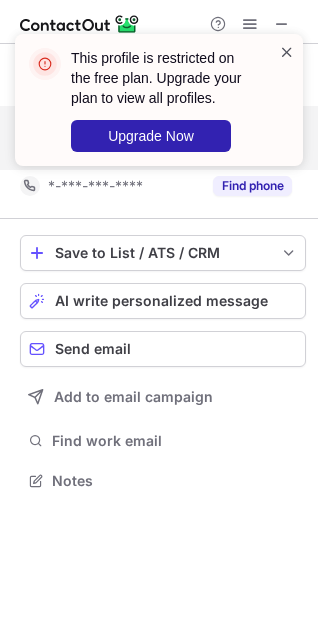 click at bounding box center [287, 52] 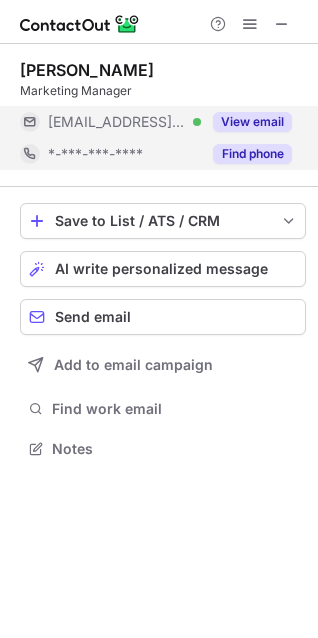scroll, scrollTop: 435, scrollLeft: 318, axis: both 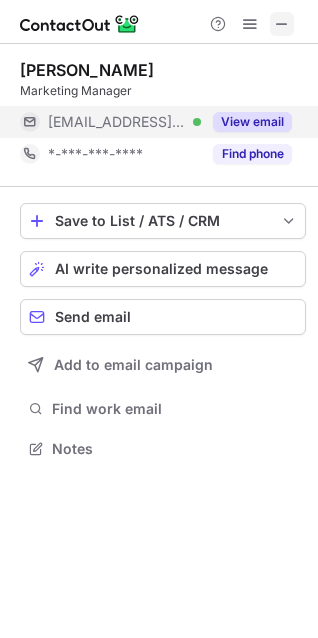 click at bounding box center [282, 24] 